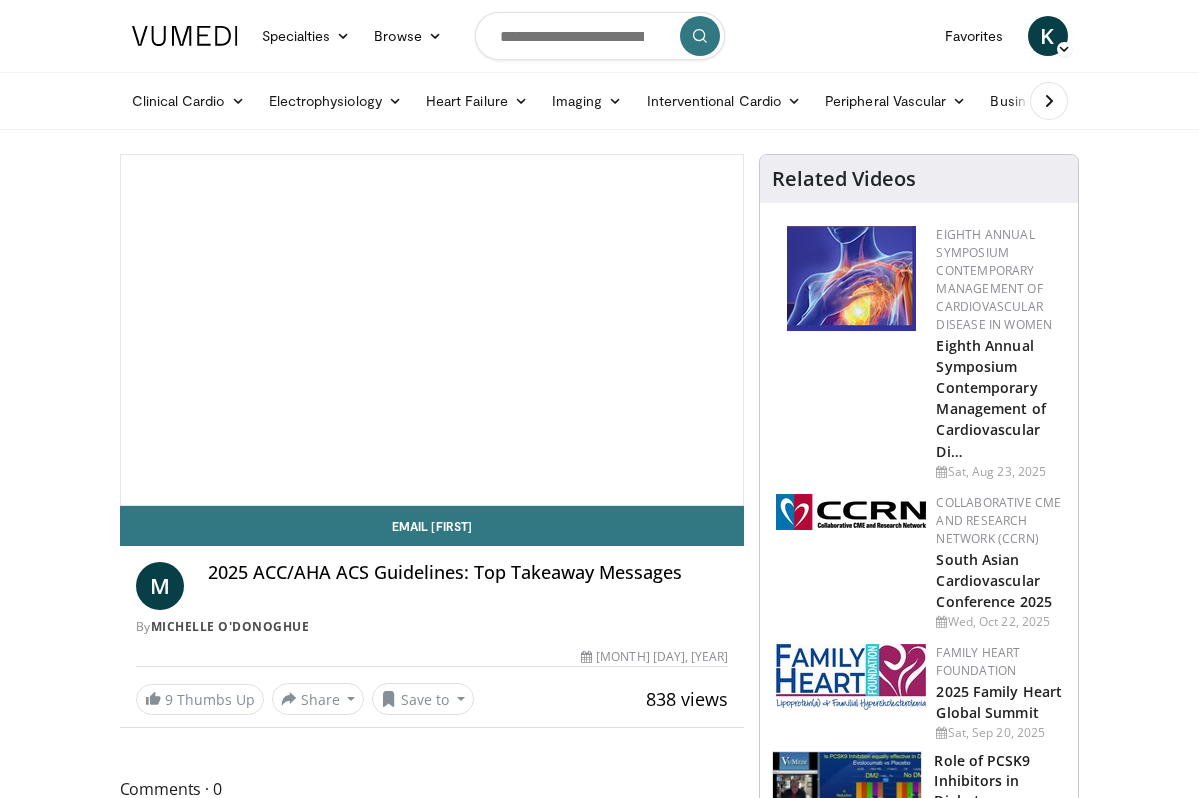 scroll, scrollTop: 0, scrollLeft: 0, axis: both 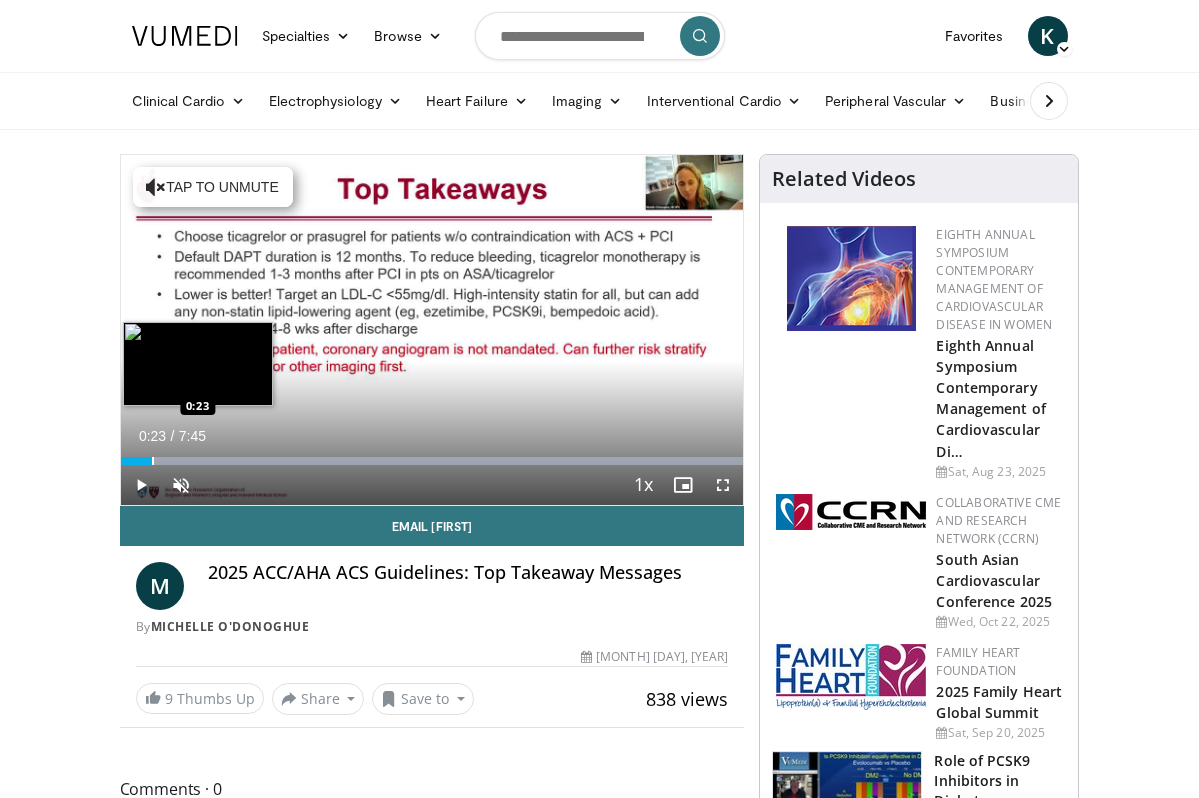 click at bounding box center [153, 461] 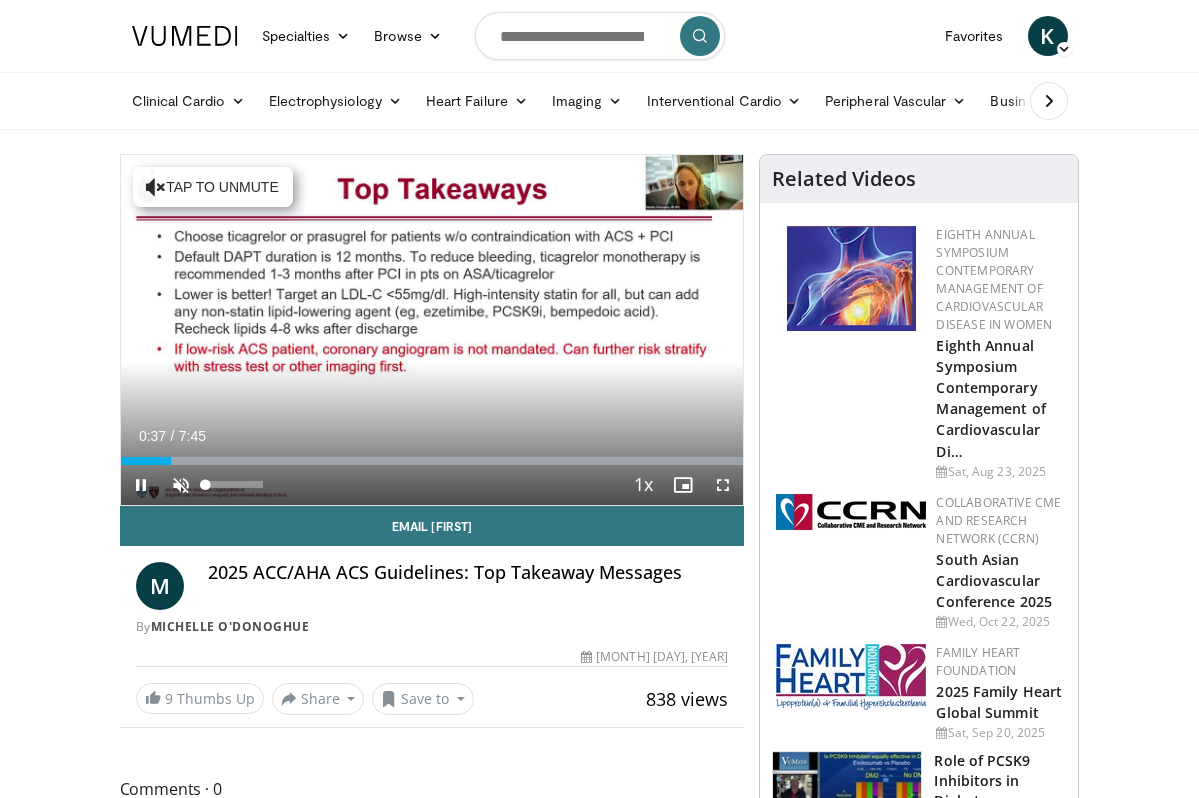 click at bounding box center (181, 485) 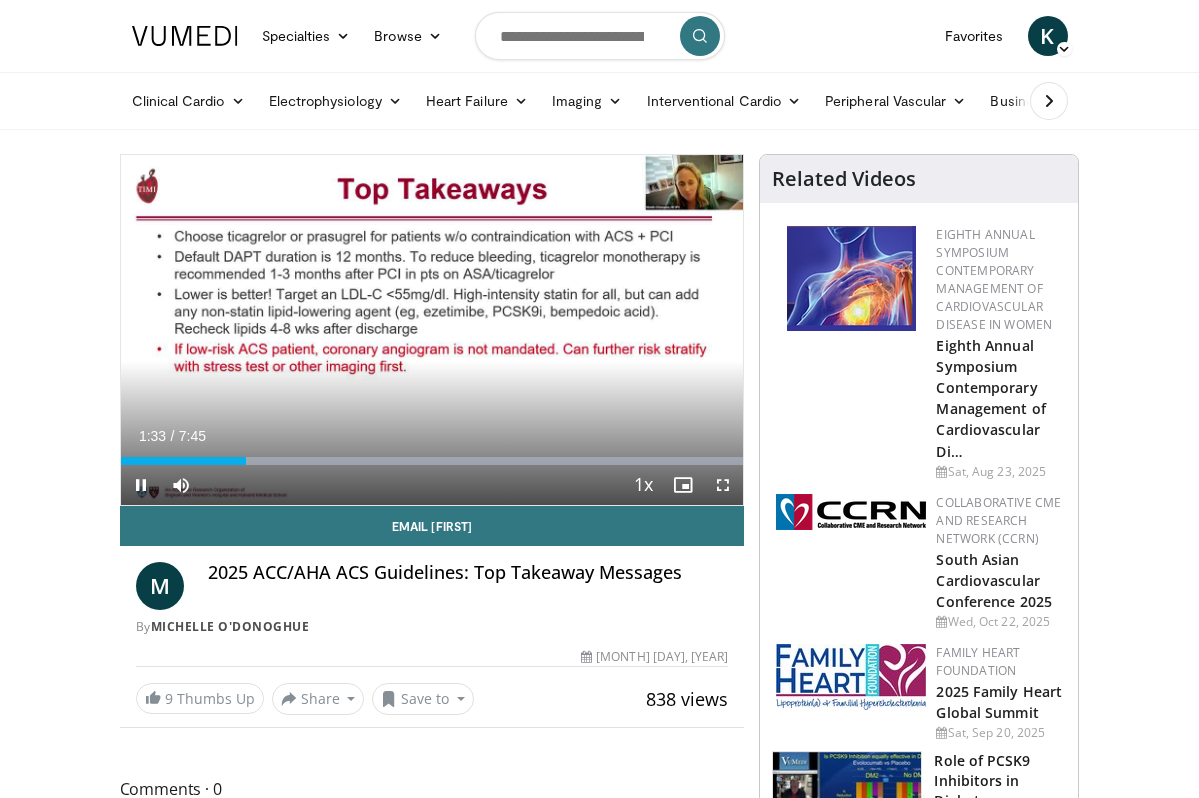 click at bounding box center [141, 485] 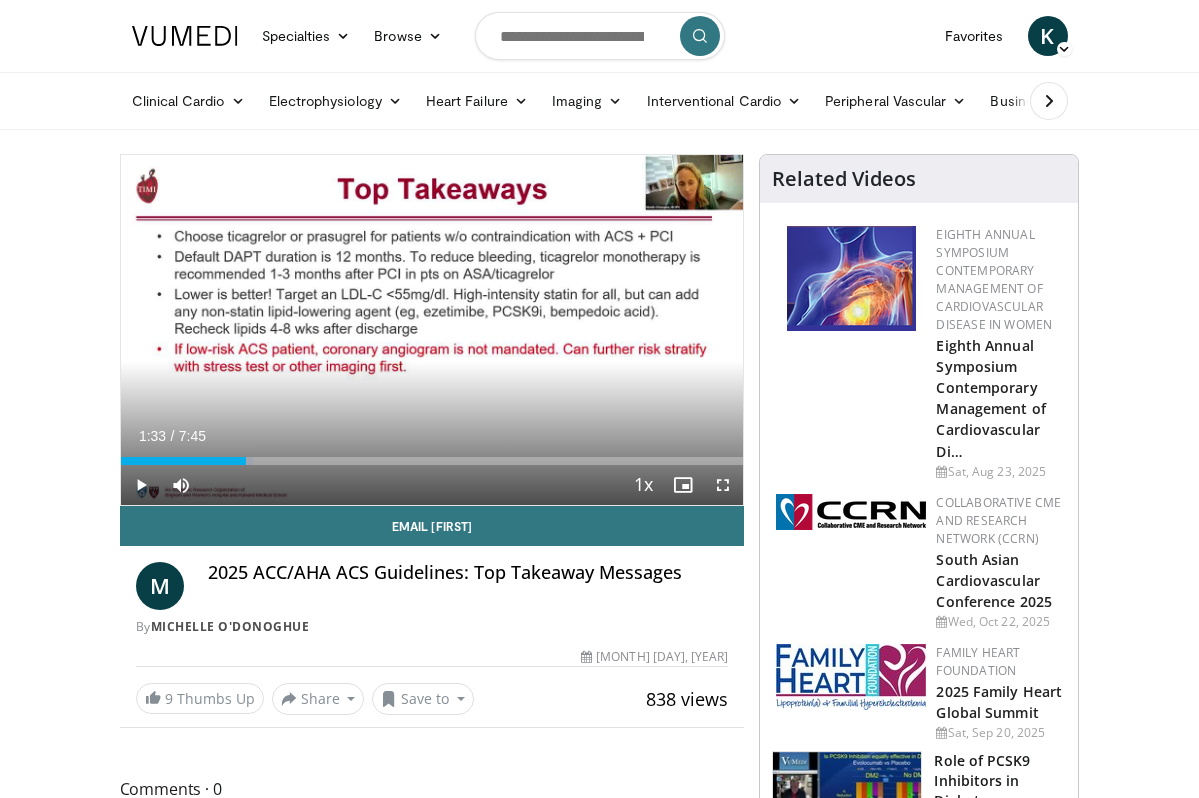 click at bounding box center [141, 485] 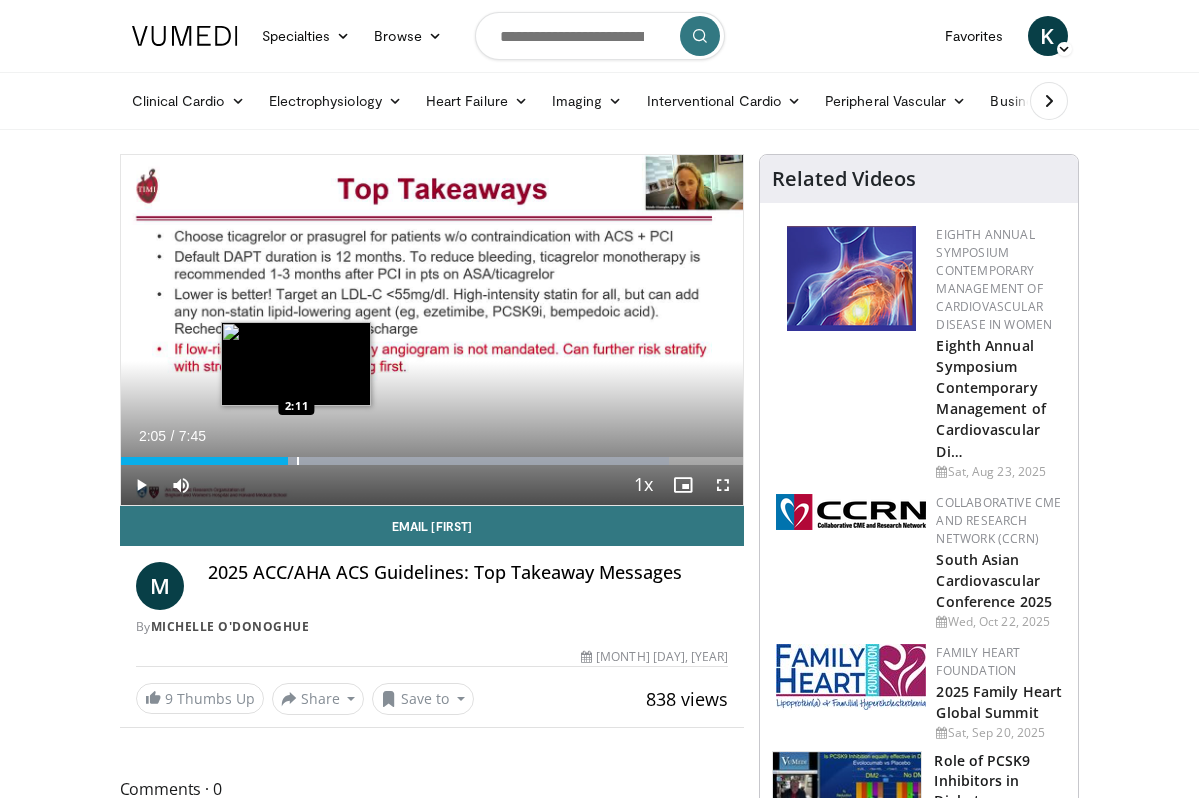 click at bounding box center [298, 461] 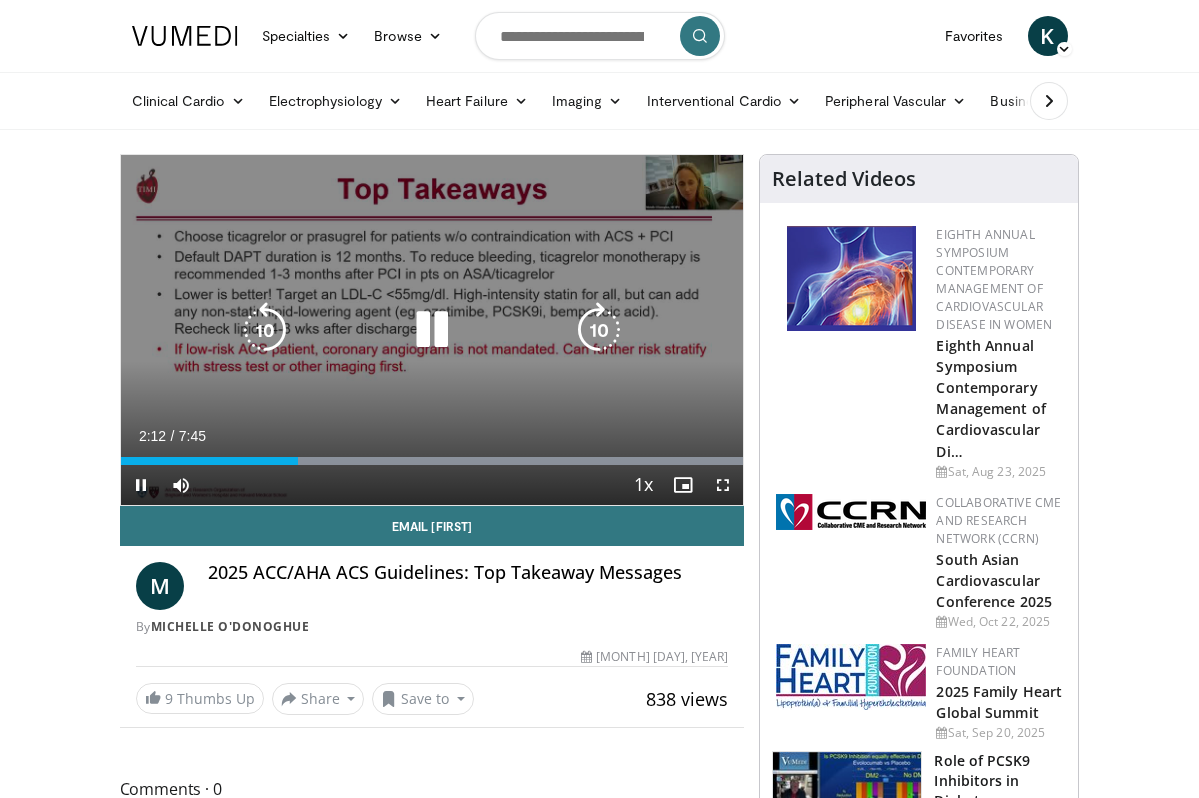 click on "**********" at bounding box center [432, 330] 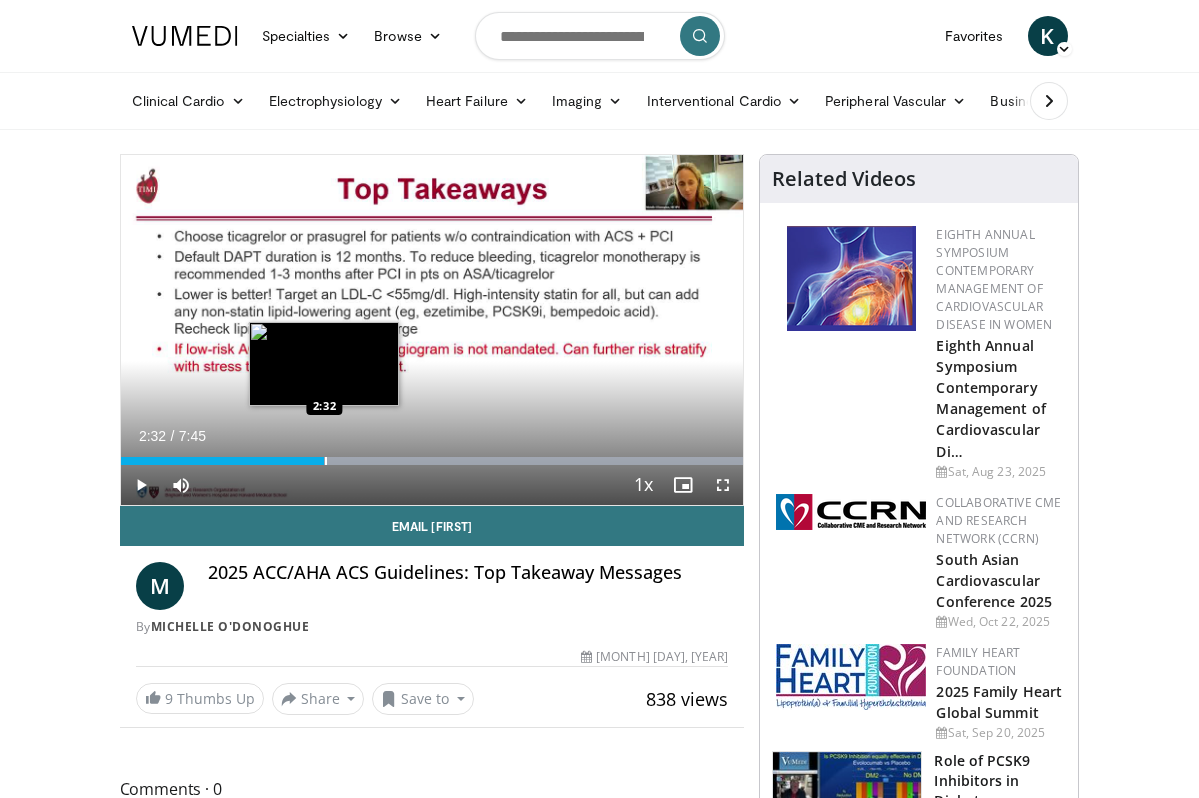 click at bounding box center [326, 461] 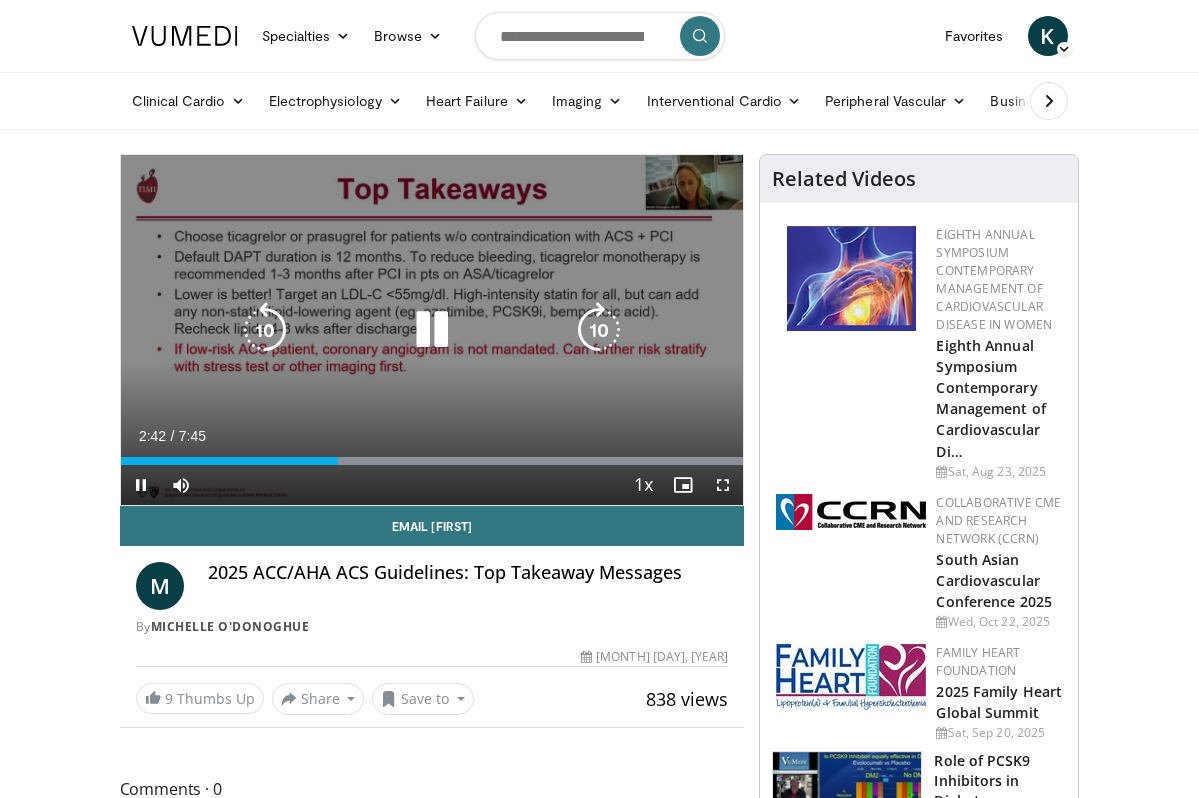click at bounding box center [432, 330] 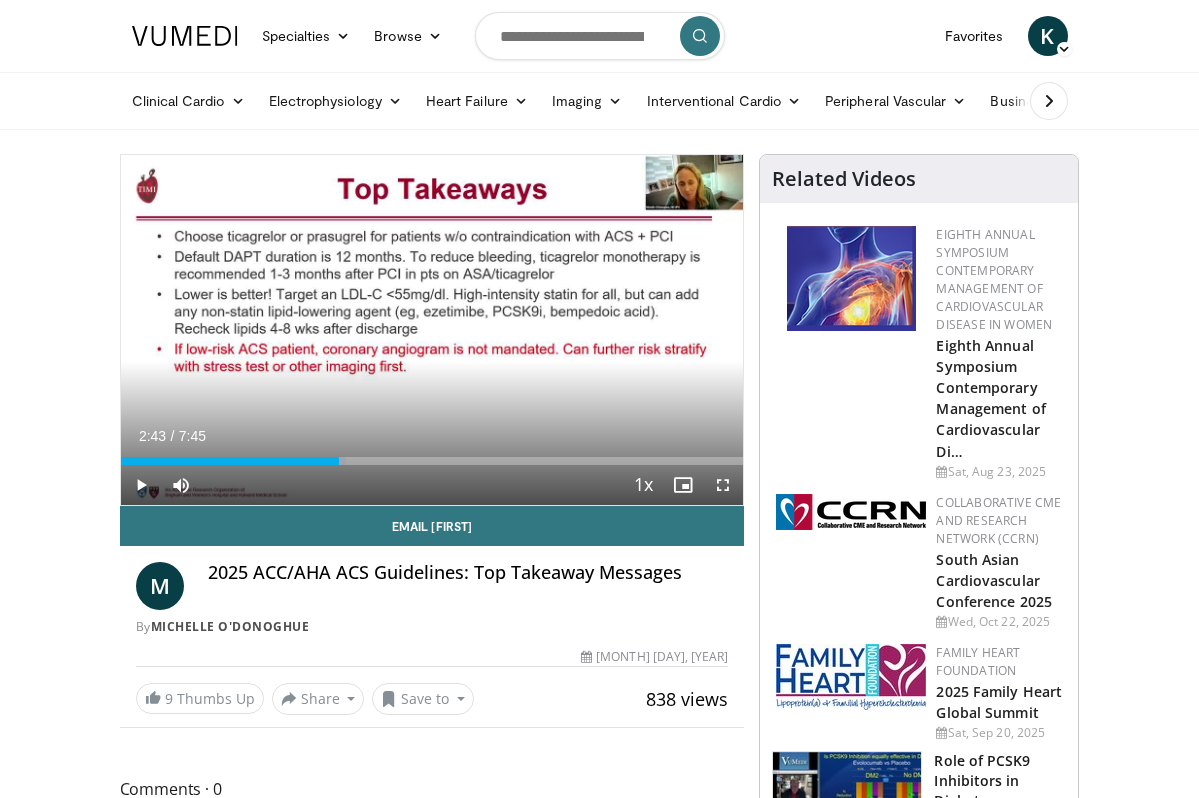 click at bounding box center (141, 485) 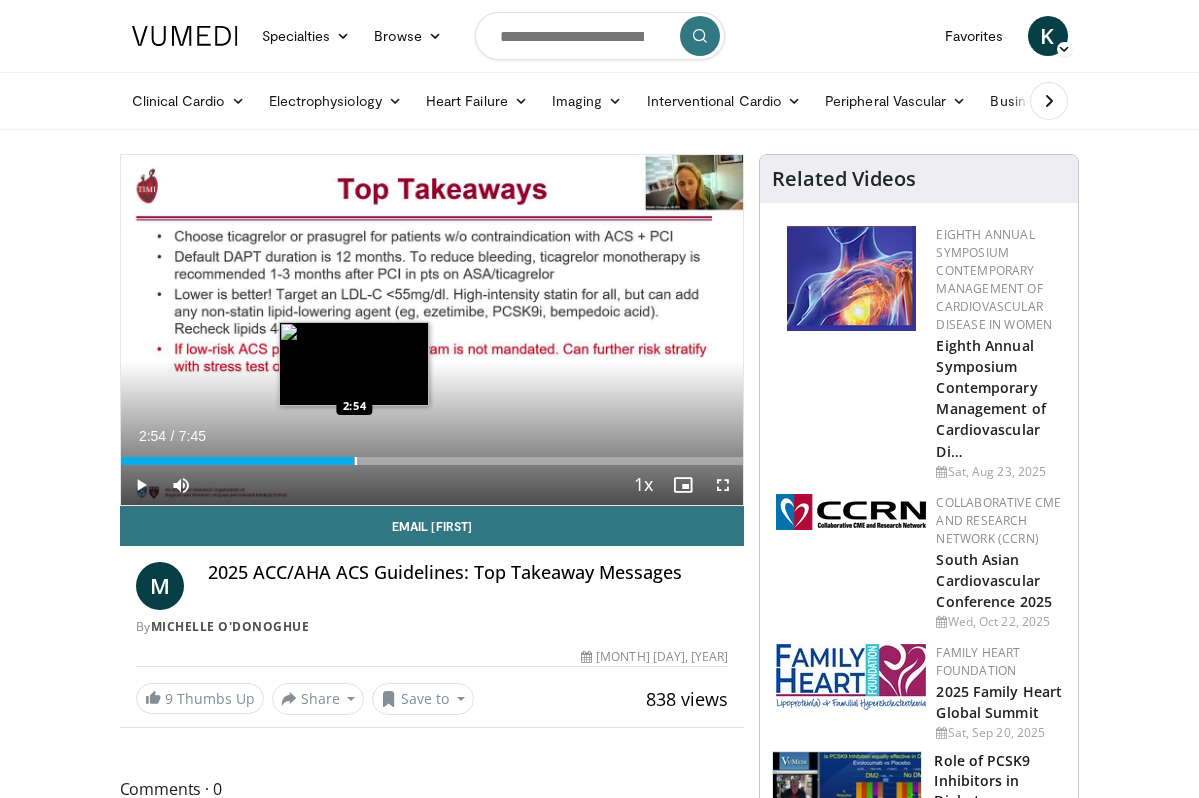 click at bounding box center (356, 461) 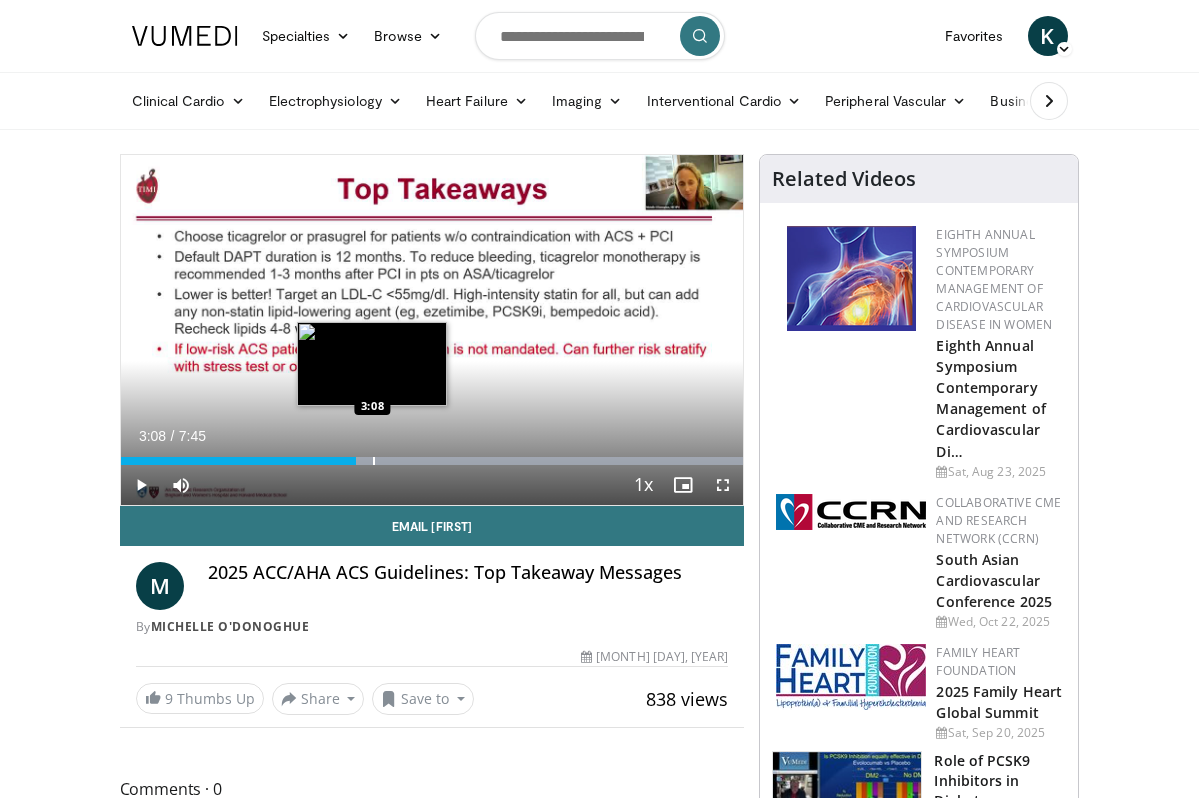 click at bounding box center (374, 461) 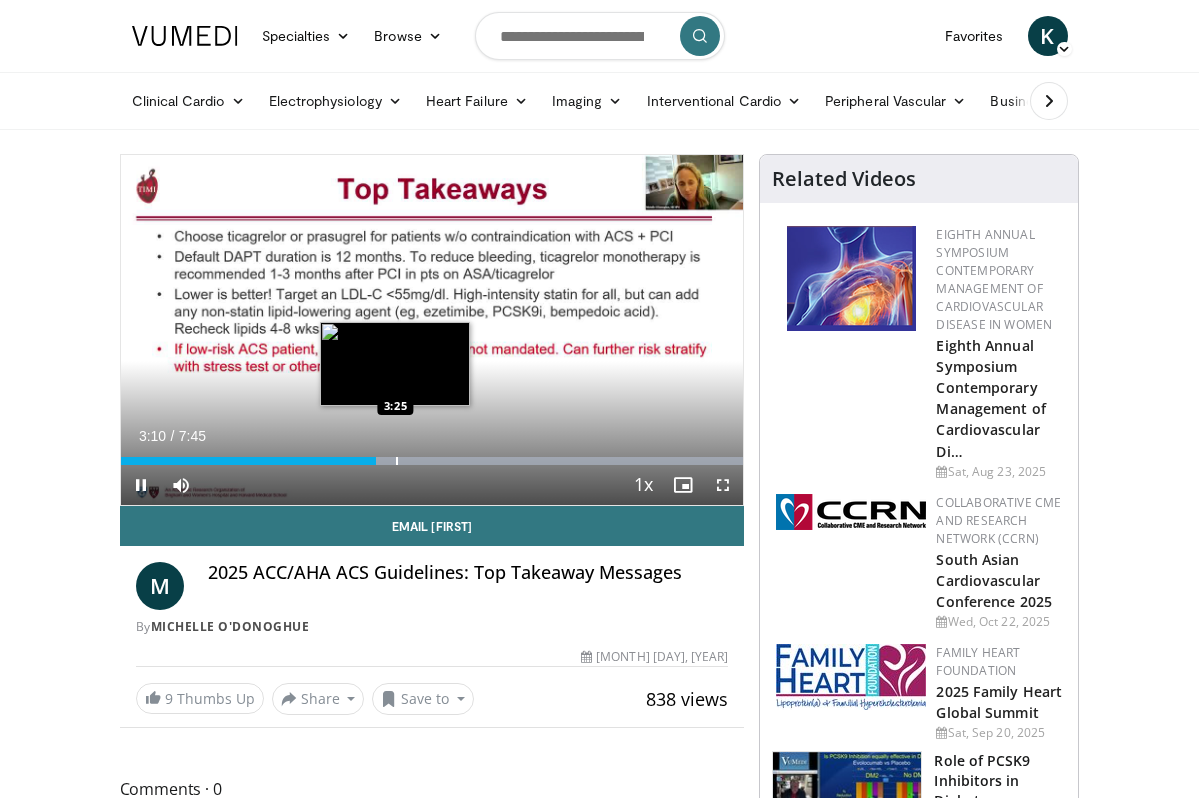 click at bounding box center (397, 461) 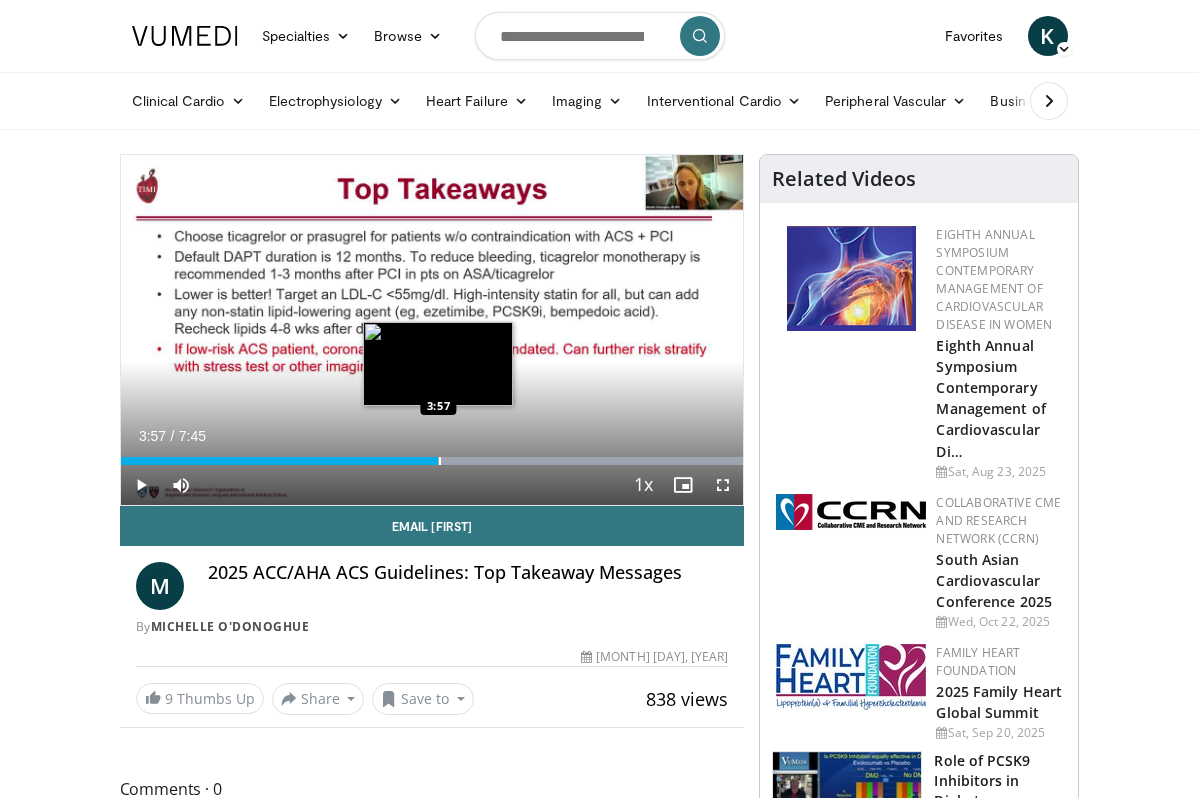 click at bounding box center [440, 461] 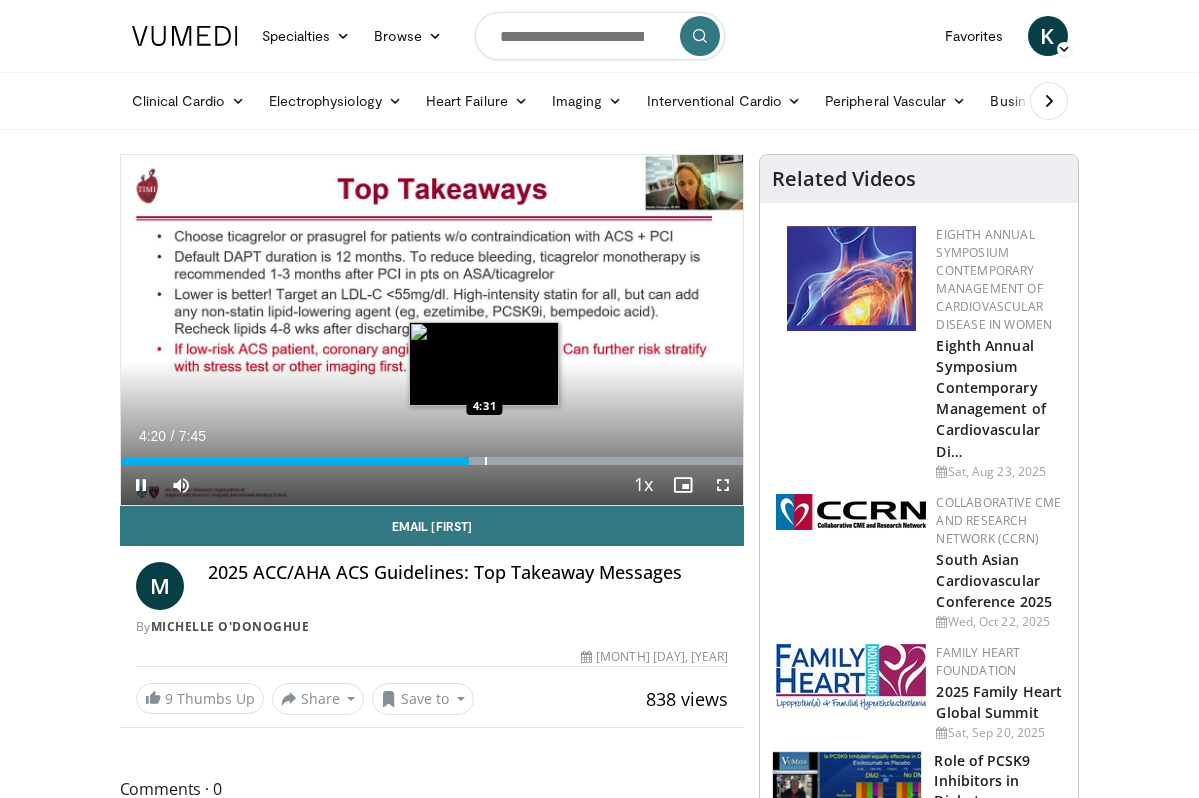click at bounding box center [486, 461] 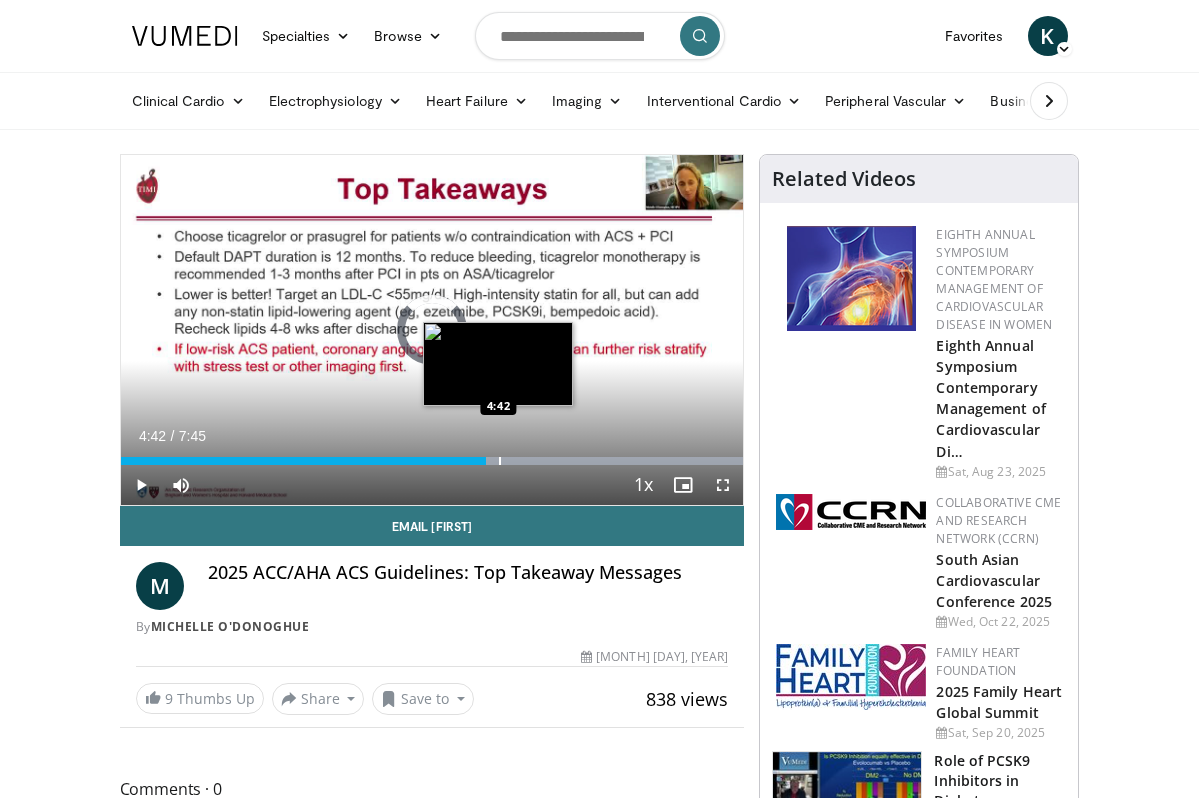 click at bounding box center (500, 461) 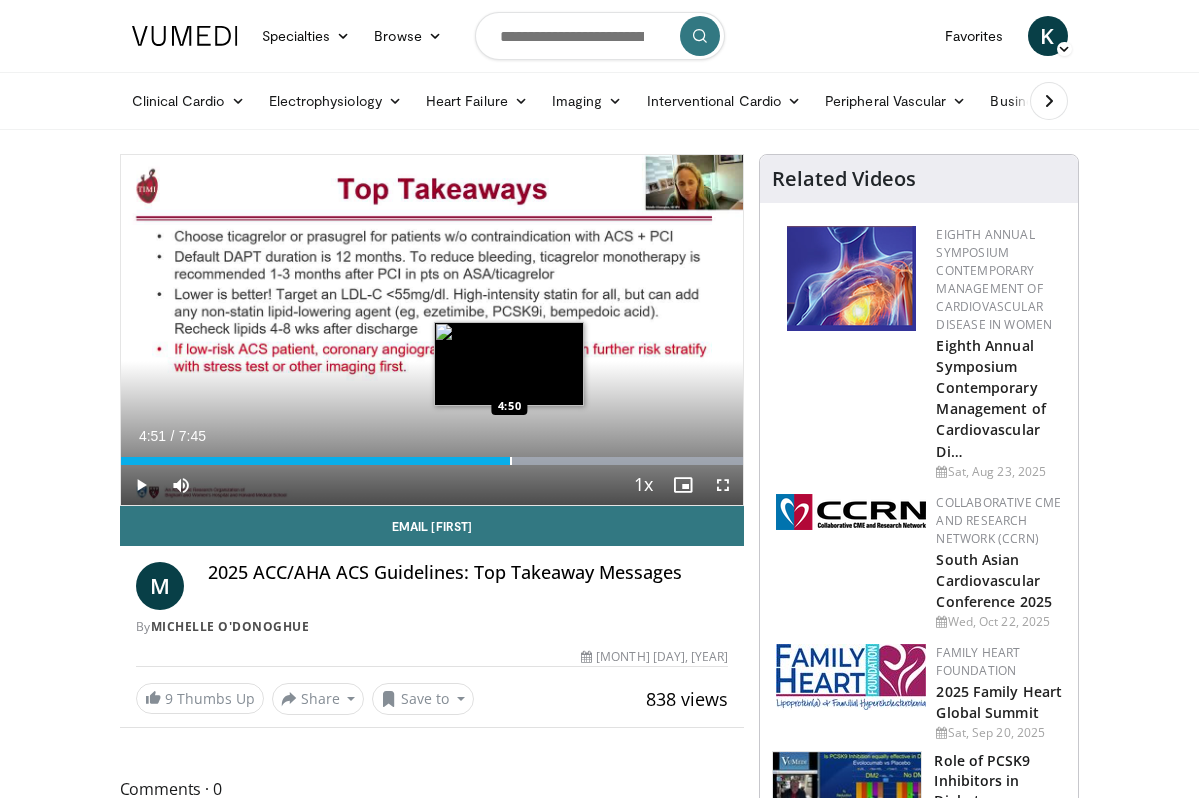 click at bounding box center (511, 461) 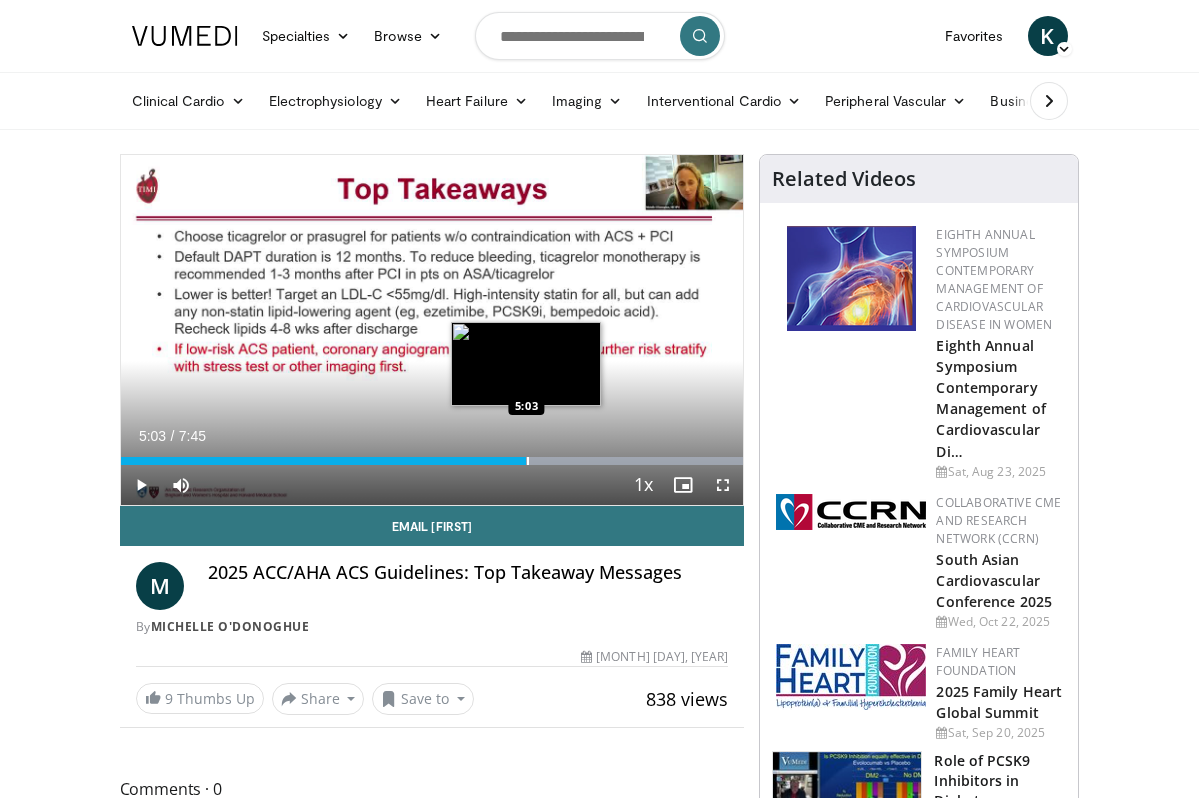 click at bounding box center (528, 461) 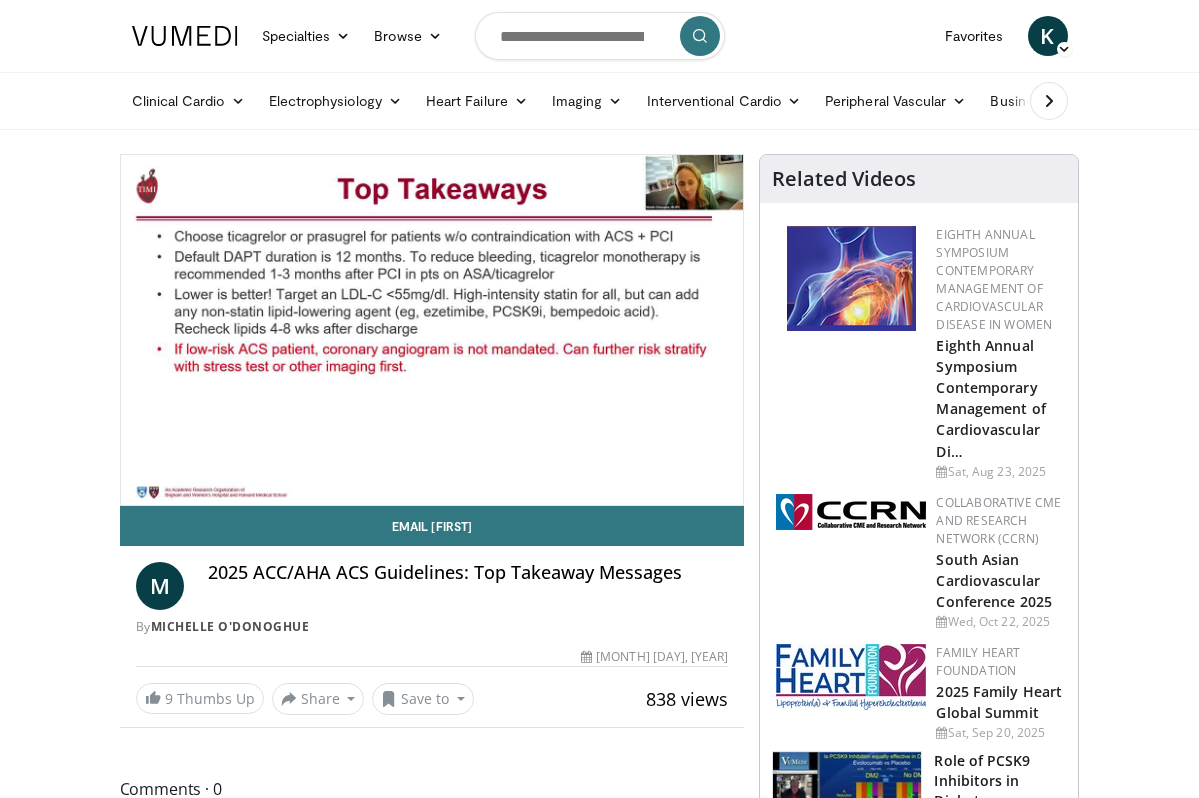 click on "10 seconds
Tap to unmute" at bounding box center [432, 330] 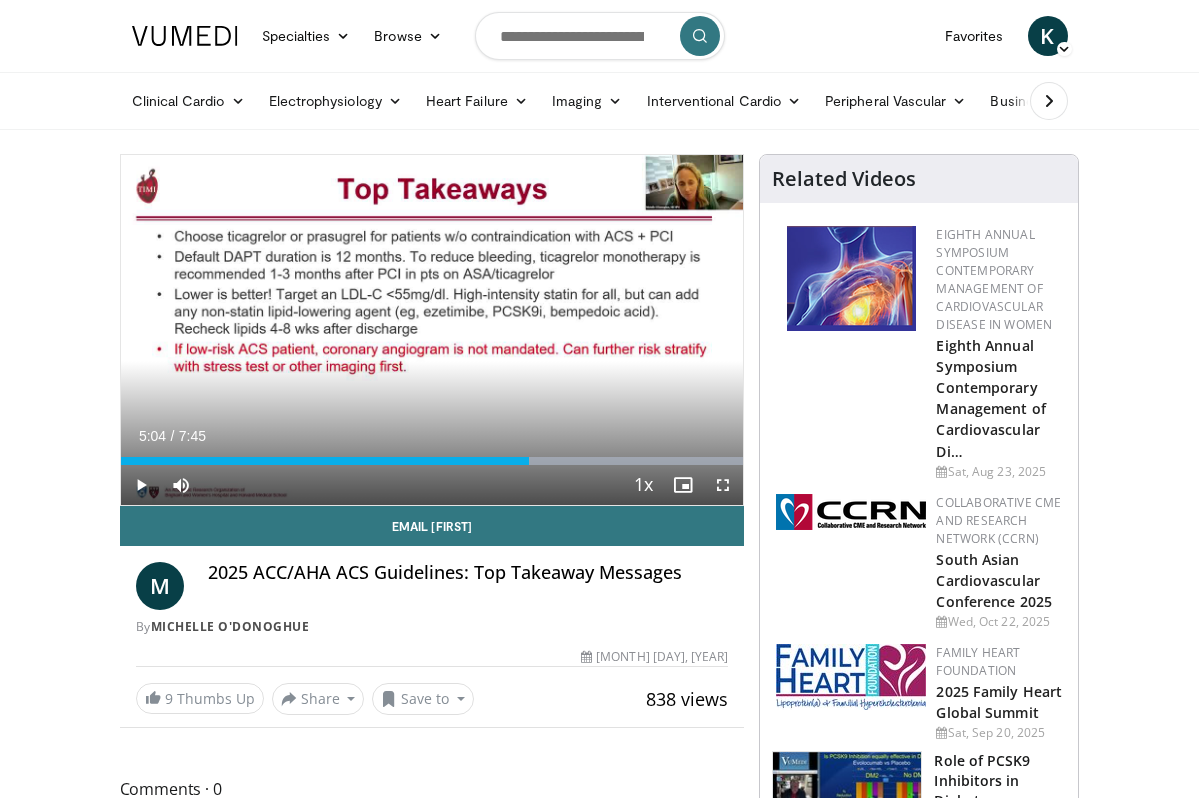 click at bounding box center (141, 485) 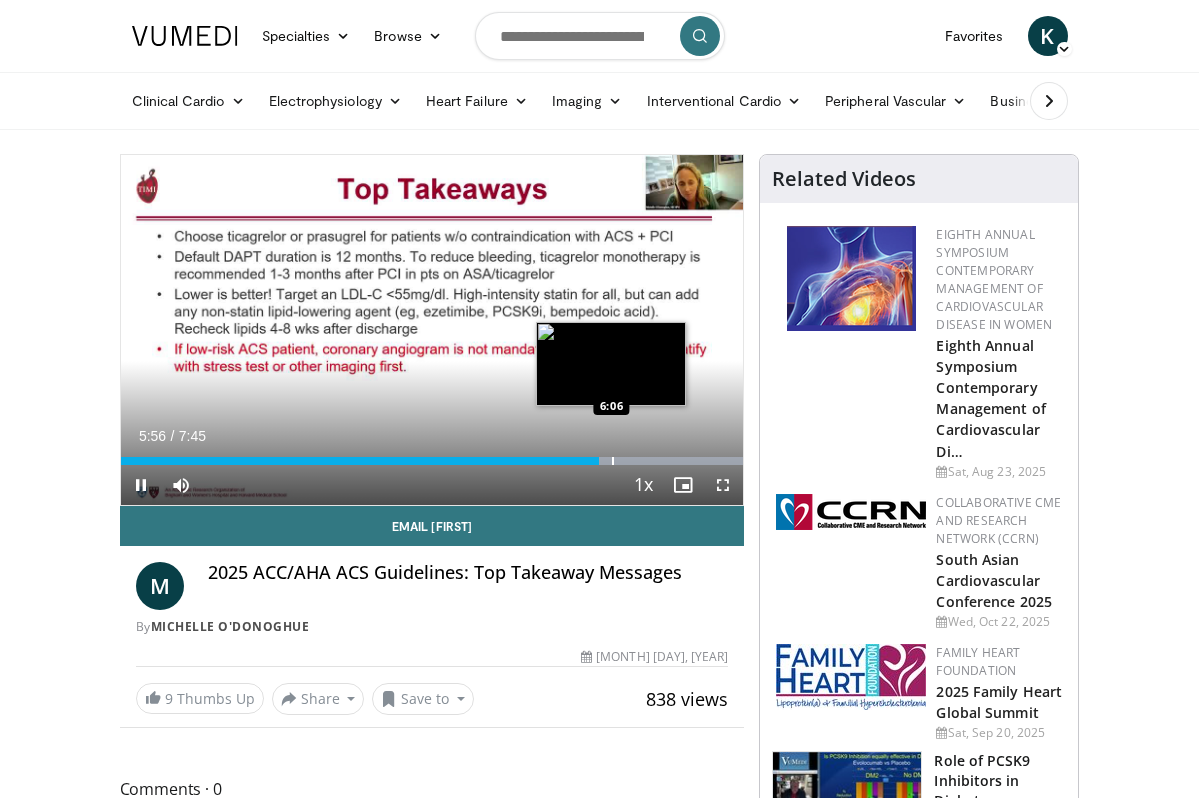 click at bounding box center [613, 461] 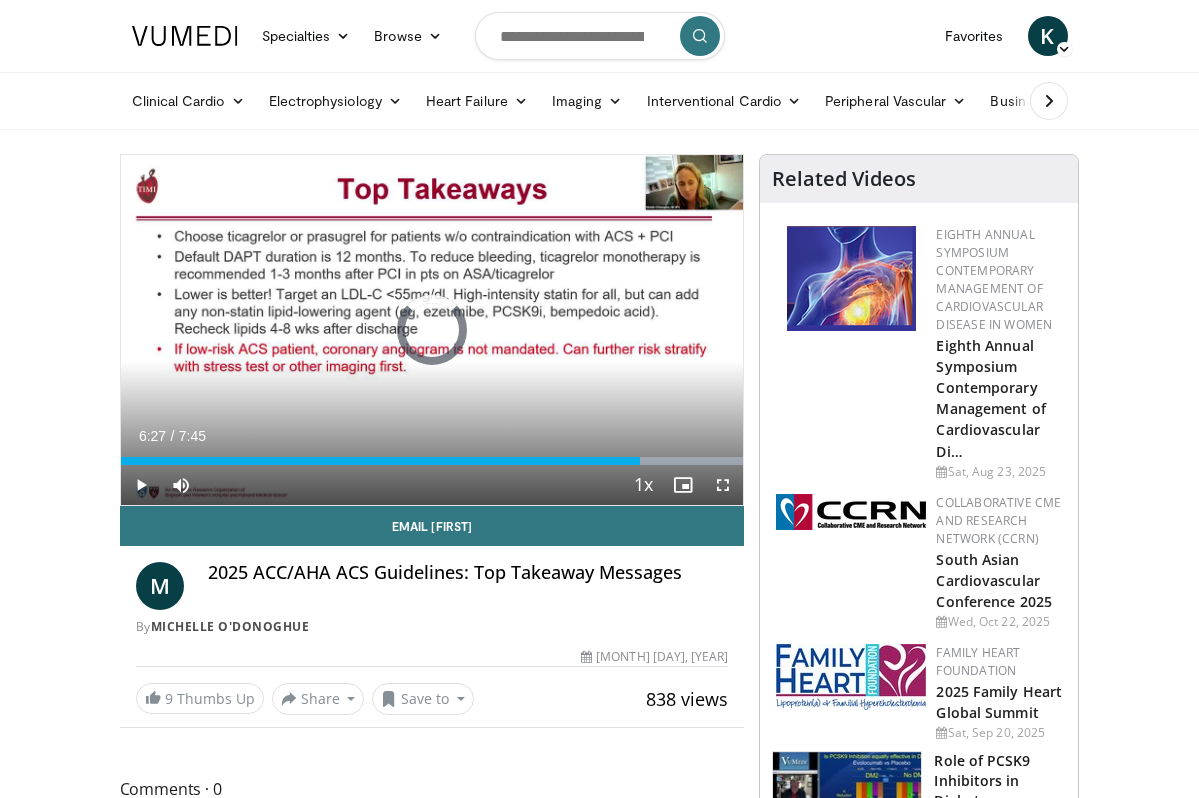 click at bounding box center [641, 461] 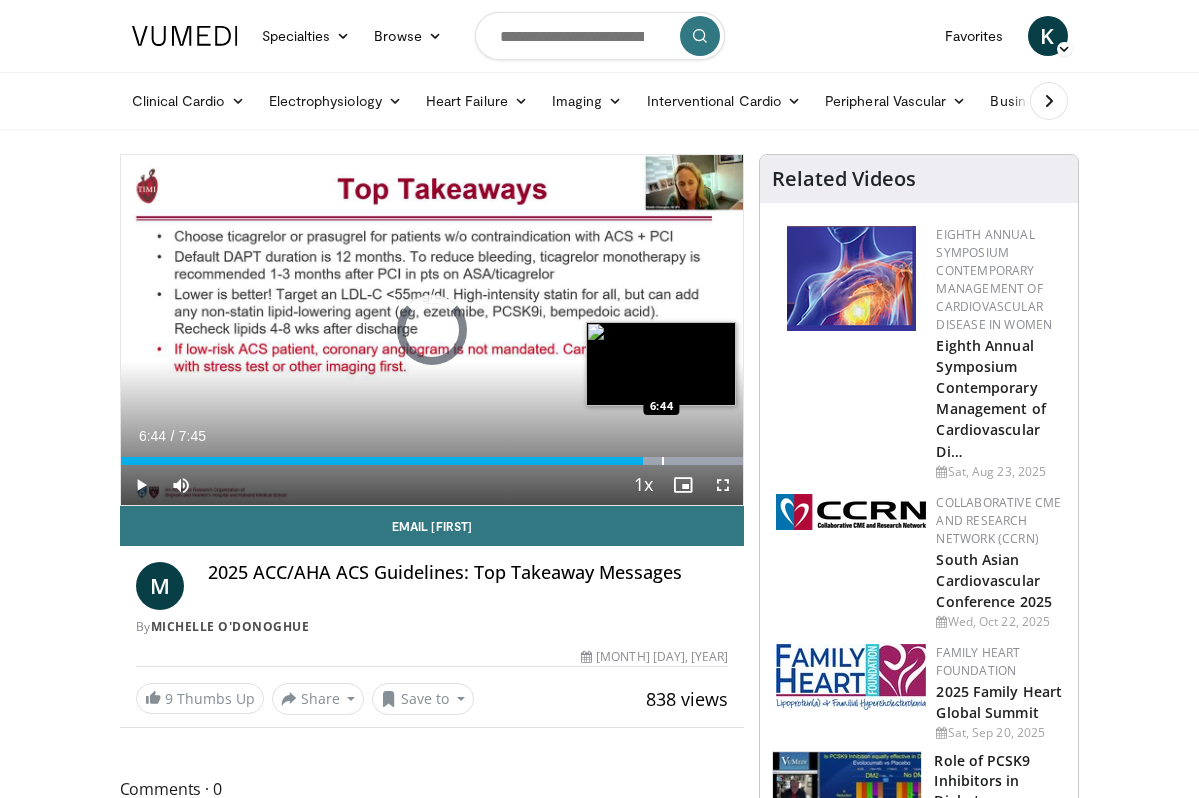 click at bounding box center [663, 461] 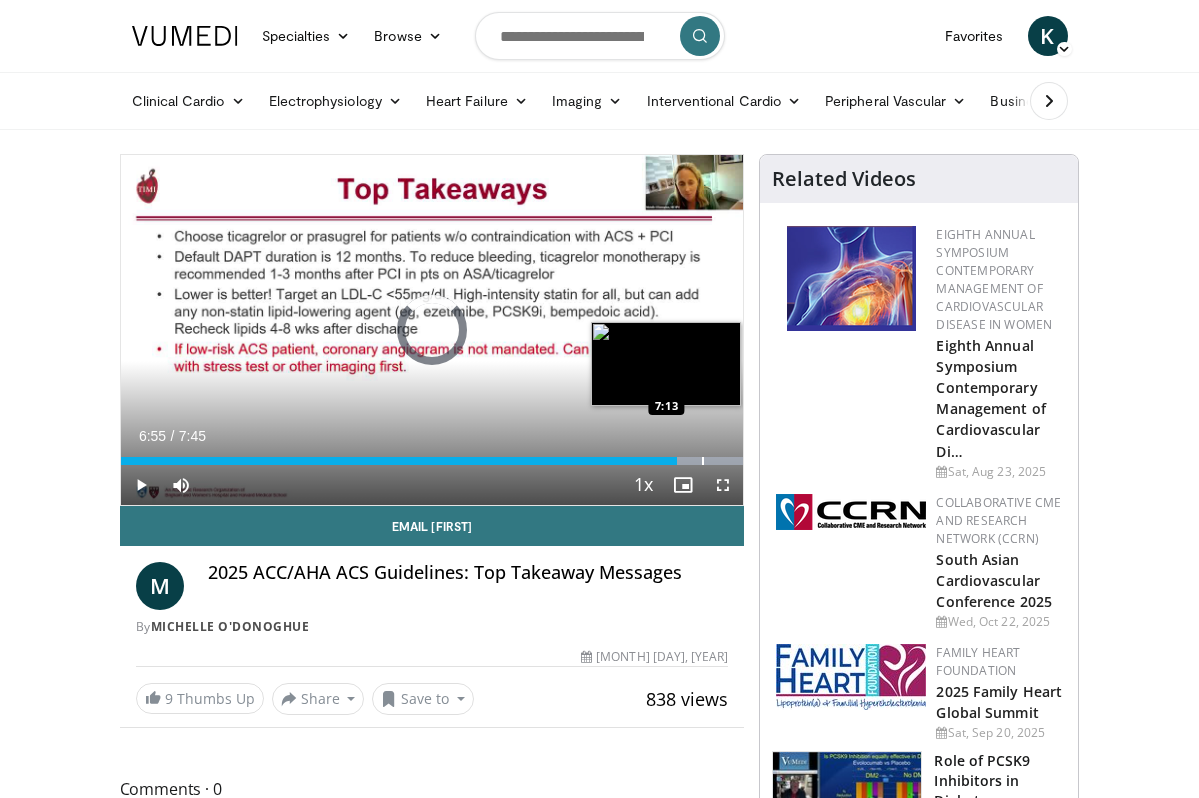 click at bounding box center [703, 461] 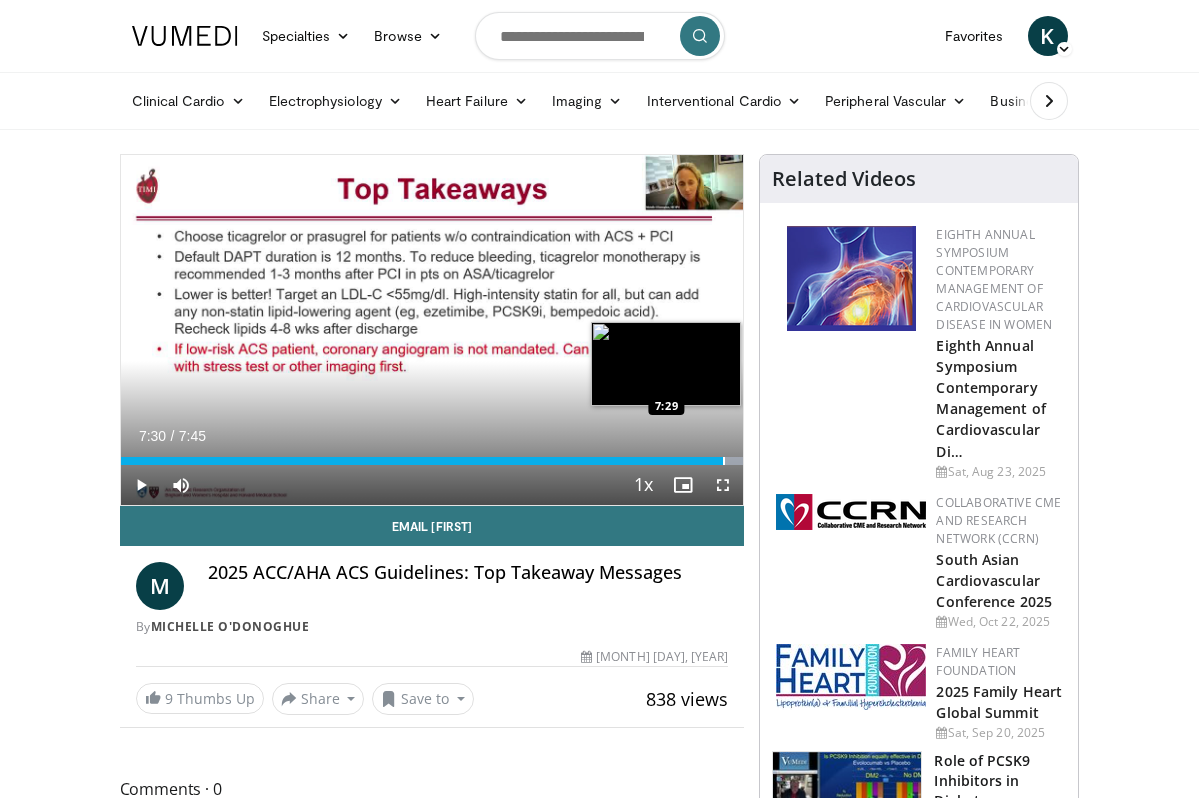 click at bounding box center (724, 461) 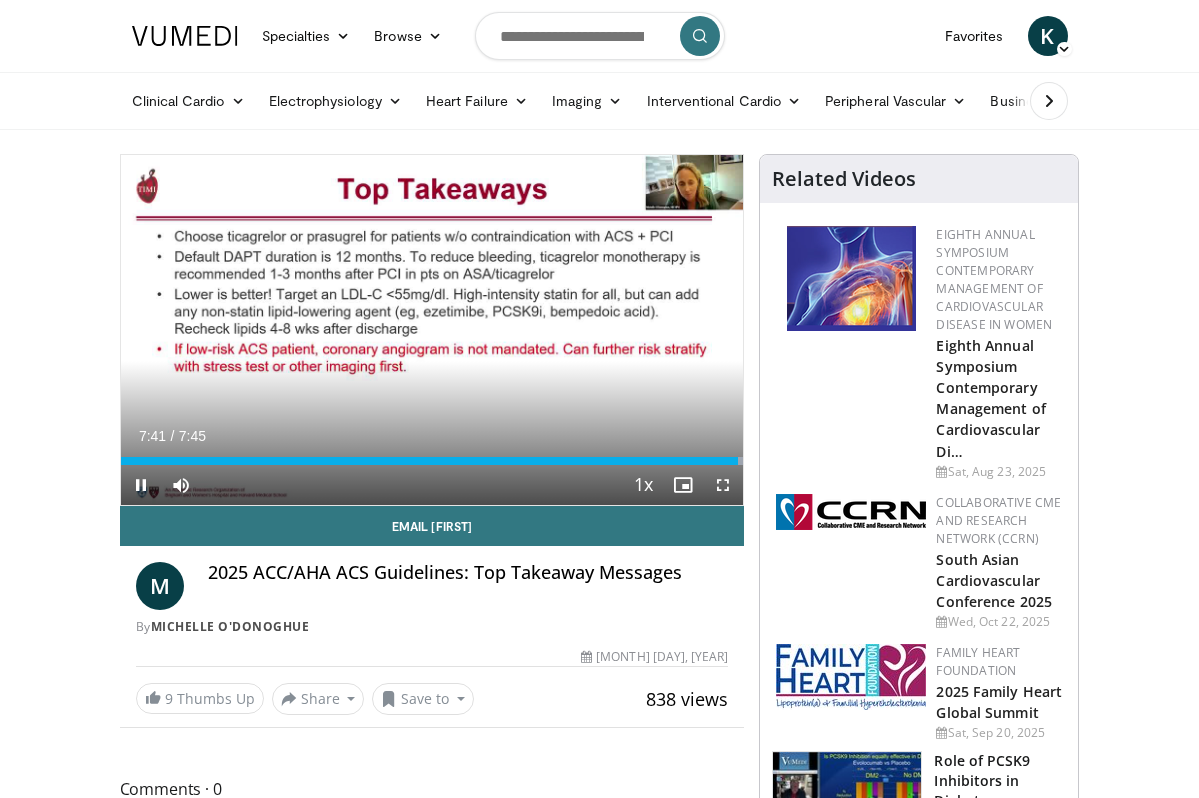click at bounding box center (141, 485) 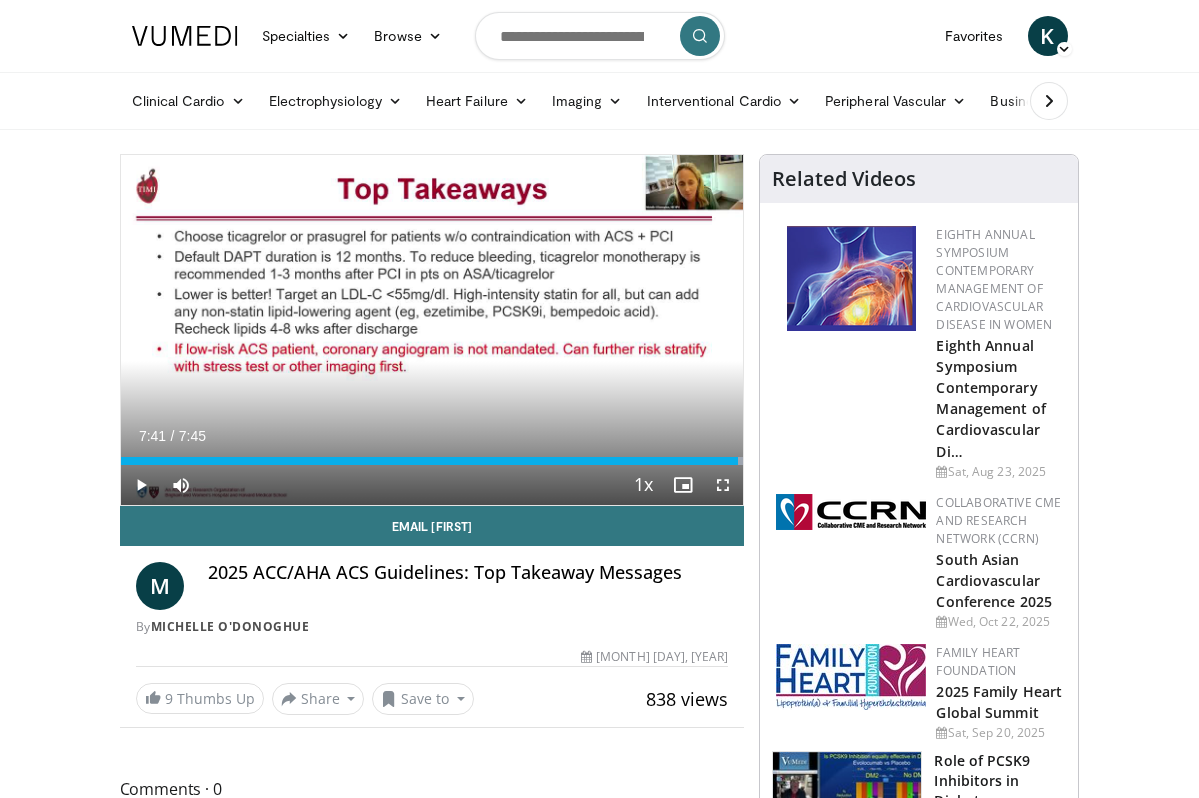 click at bounding box center (141, 485) 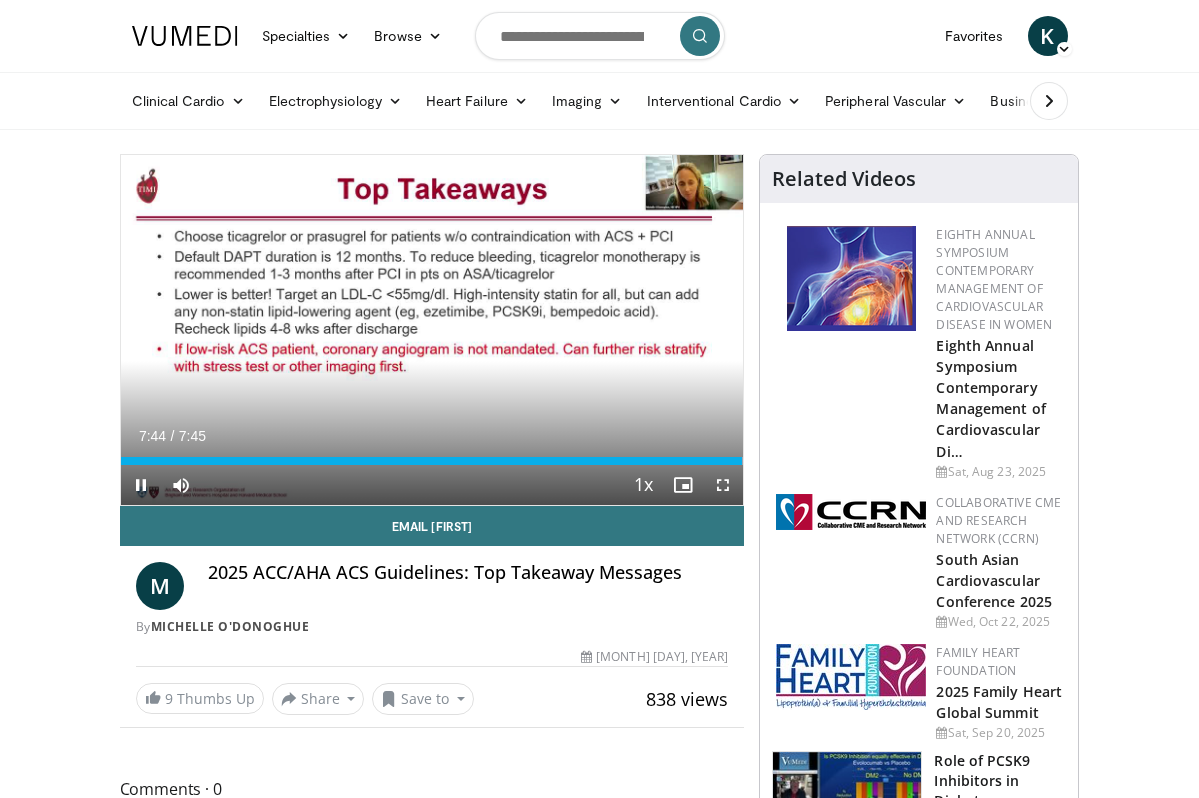 click at bounding box center (141, 485) 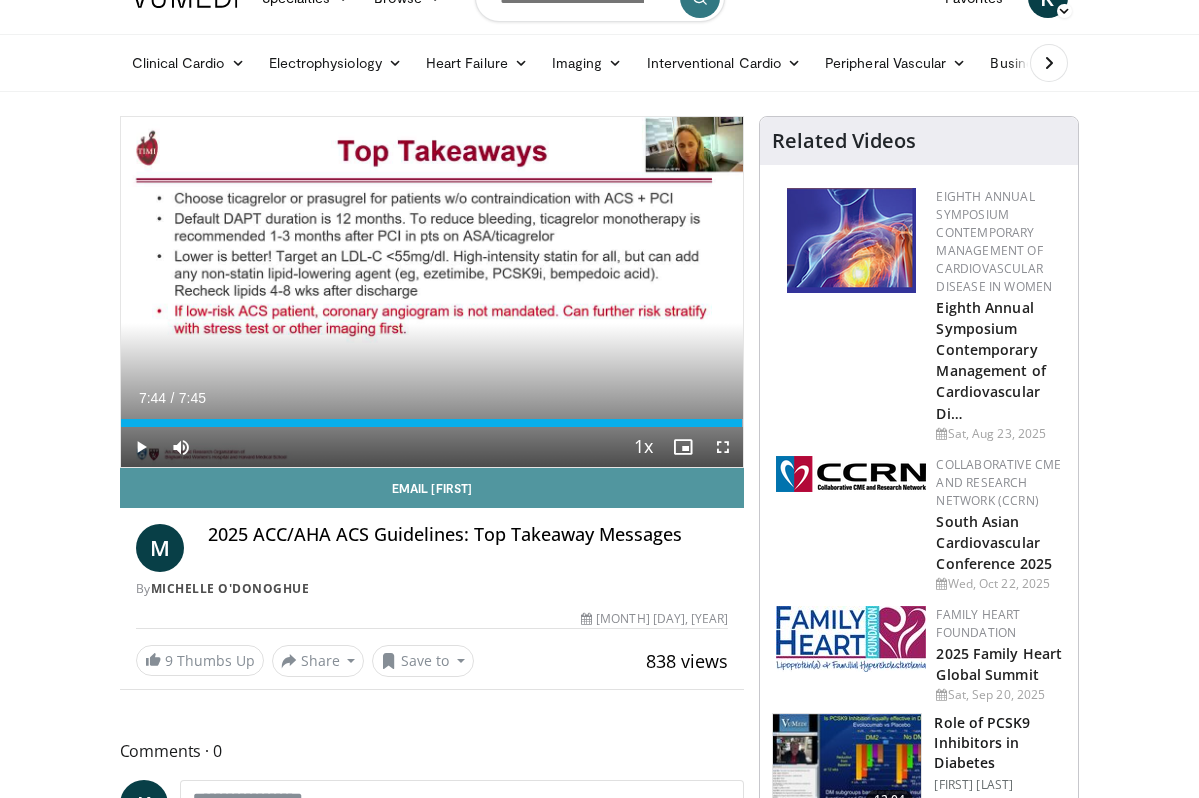 scroll, scrollTop: 79, scrollLeft: 0, axis: vertical 